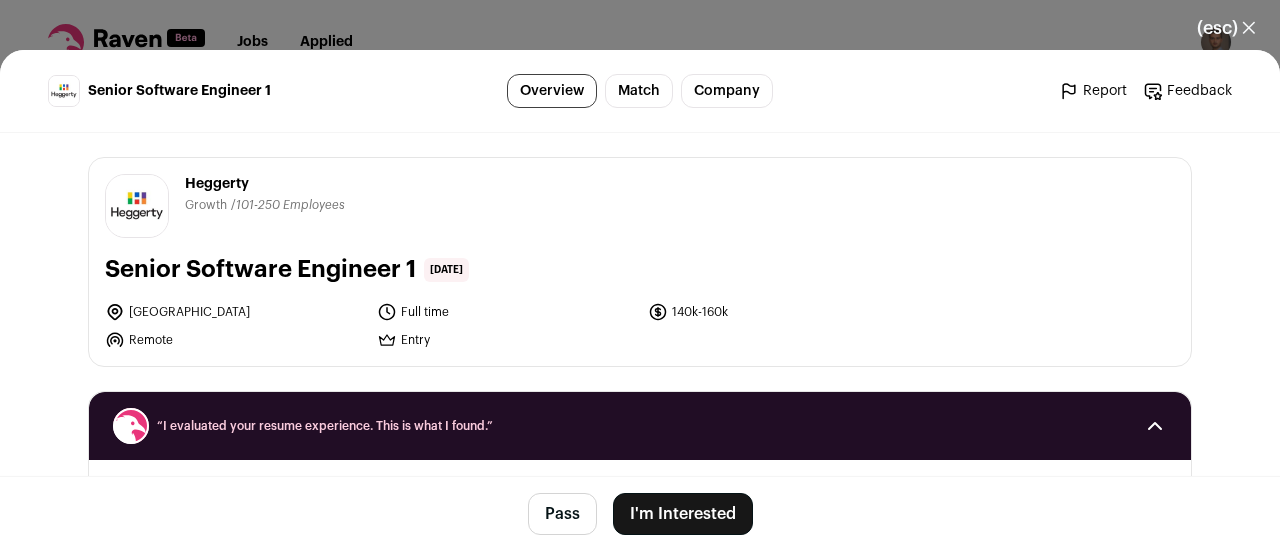 click on "(esc) ✕" at bounding box center [1226, 28] 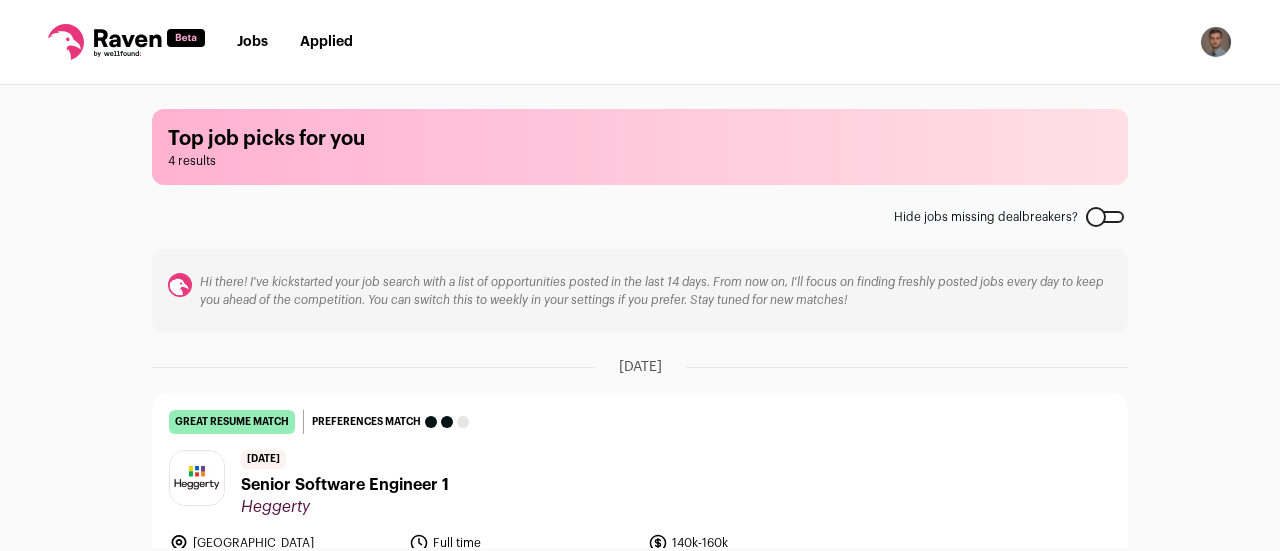 scroll, scrollTop: 216, scrollLeft: 0, axis: vertical 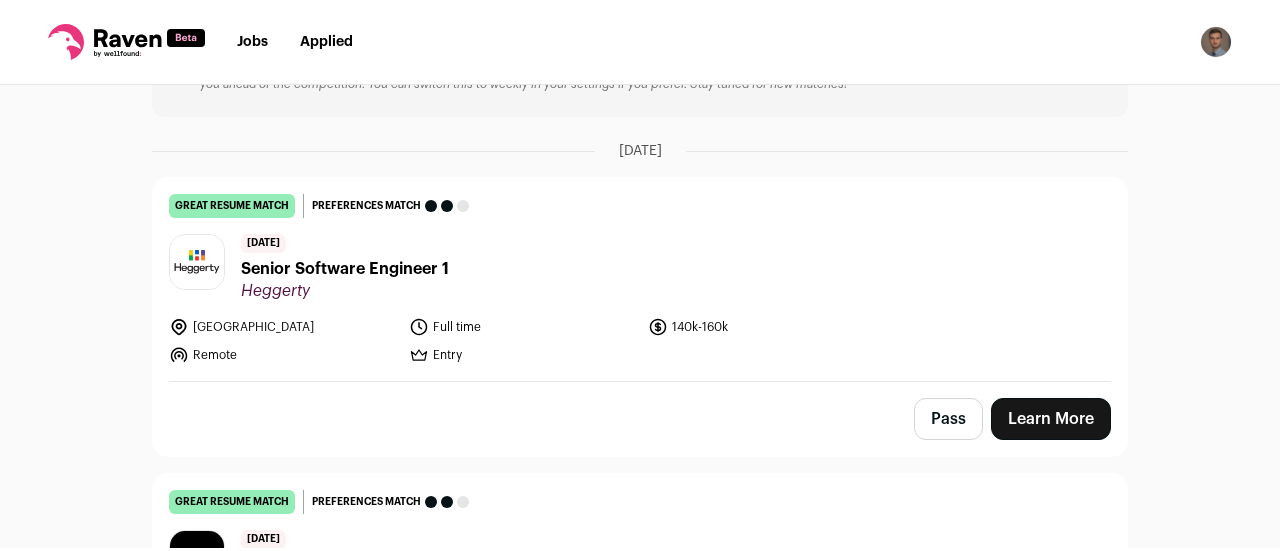 click on "Senior Software Engineer 1" at bounding box center [345, 269] 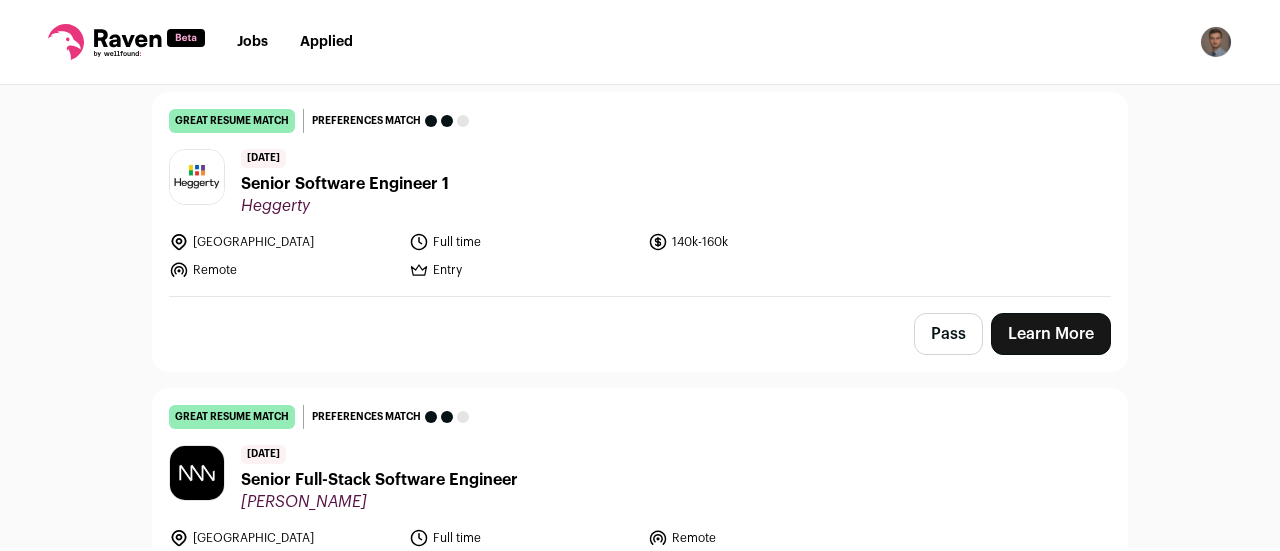 scroll, scrollTop: 305, scrollLeft: 0, axis: vertical 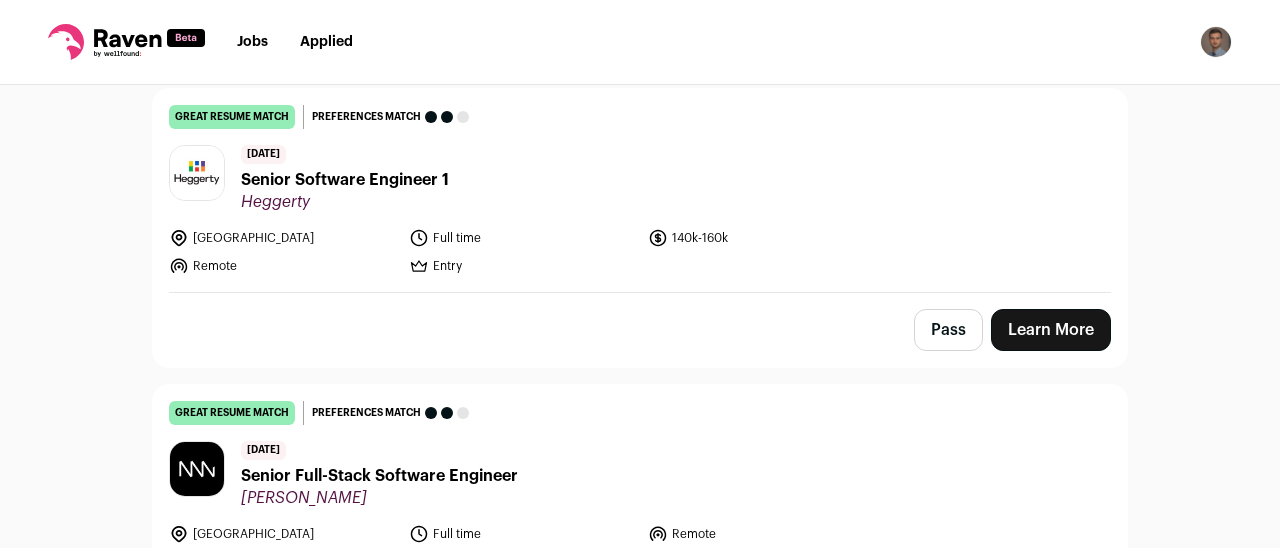 click on "Learn More" at bounding box center [1051, 330] 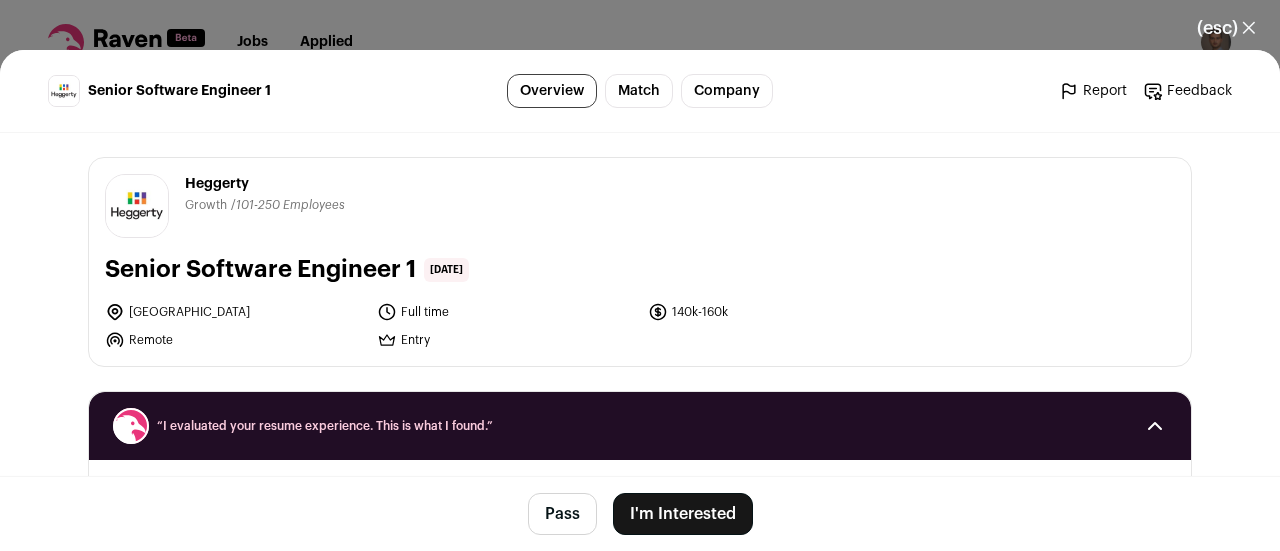 scroll, scrollTop: 0, scrollLeft: 0, axis: both 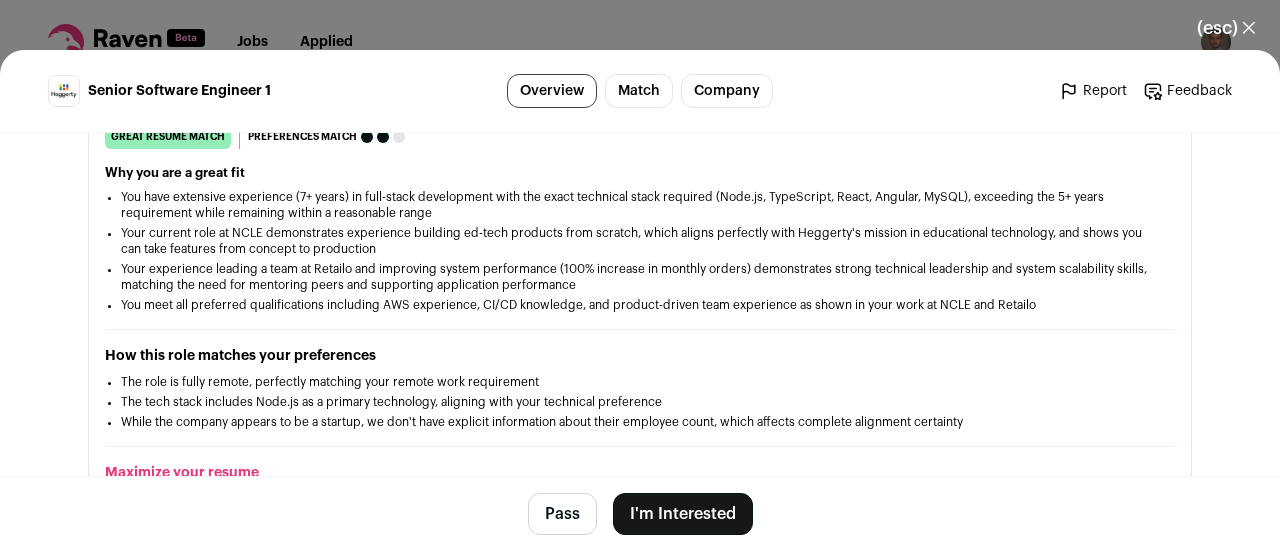 click on "I'm Interested" at bounding box center [683, 514] 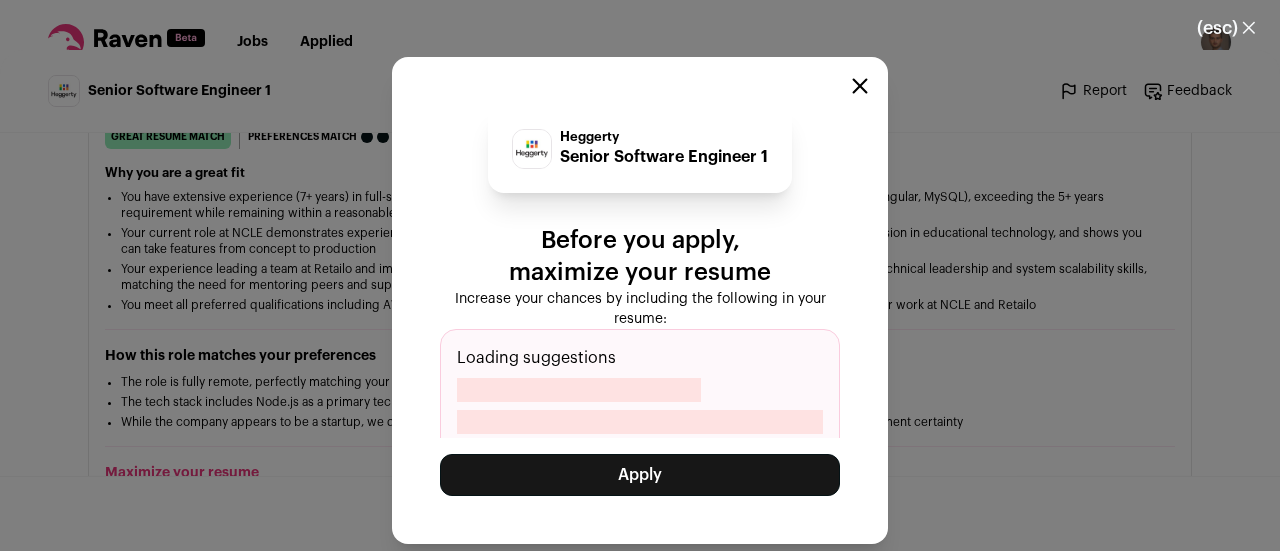 click on "Apply" at bounding box center (640, 475) 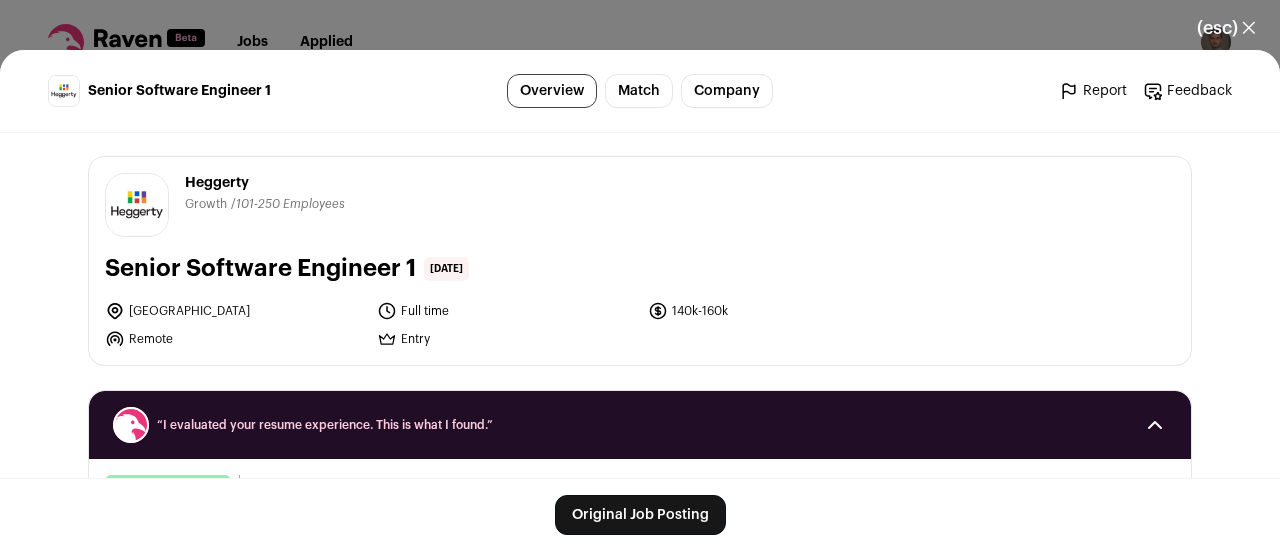 scroll, scrollTop: 0, scrollLeft: 0, axis: both 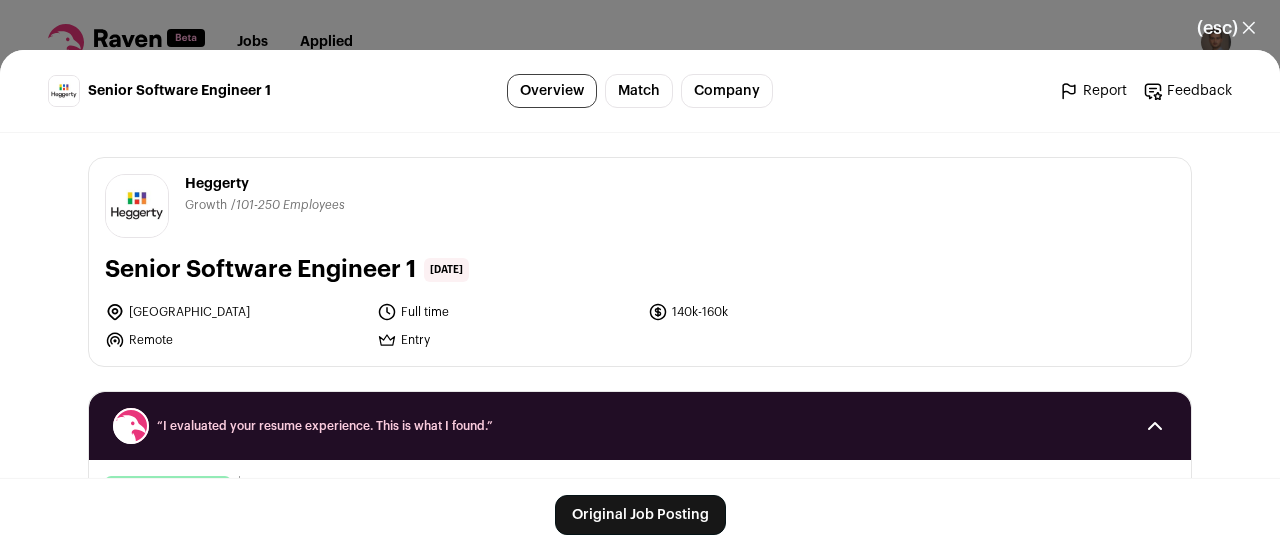 click on "Heggerty" at bounding box center [265, 184] 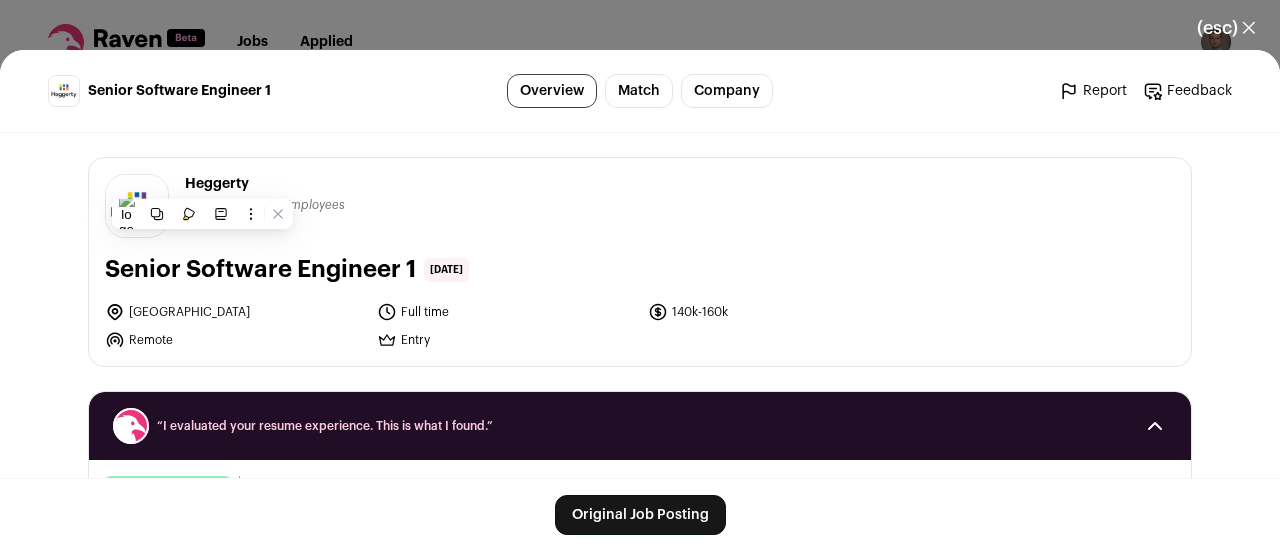 copy on "Heggerty" 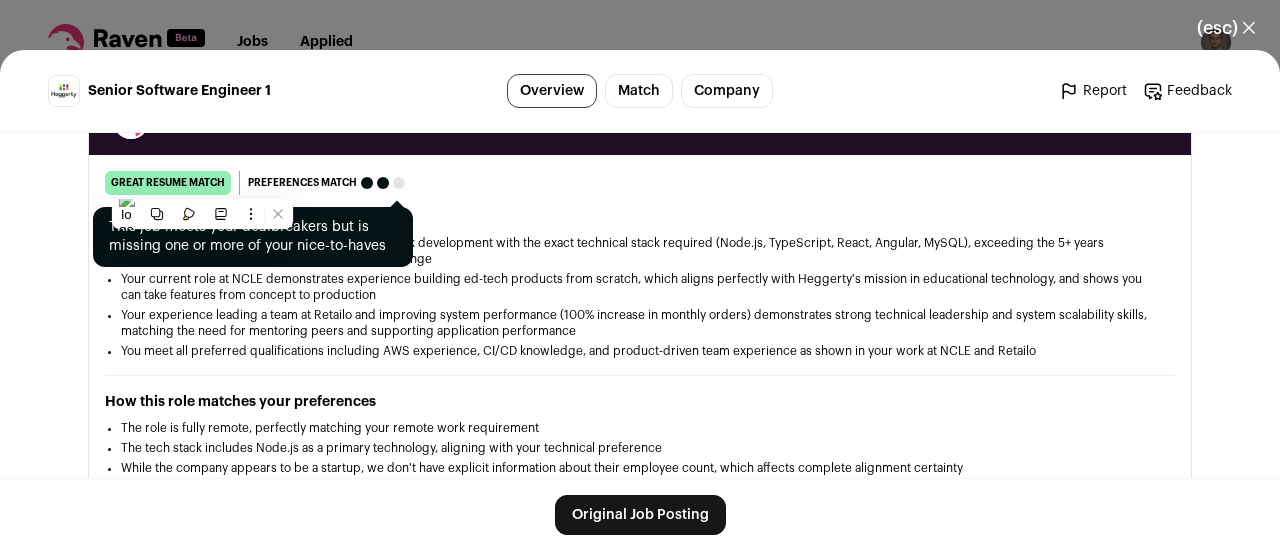 scroll, scrollTop: 307, scrollLeft: 0, axis: vertical 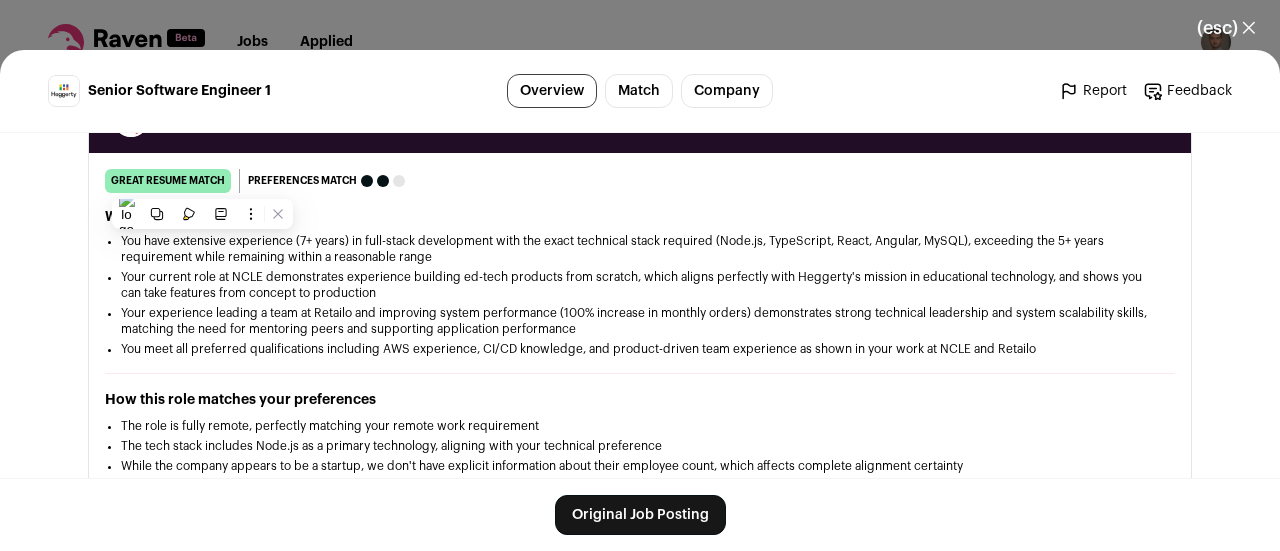 click on "Your experience leading a team at Retailo and improving system performance (100% increase in monthly orders) demonstrates strong technical leadership and system scalability skills, matching the need for mentoring peers and supporting application performance" at bounding box center (640, 321) 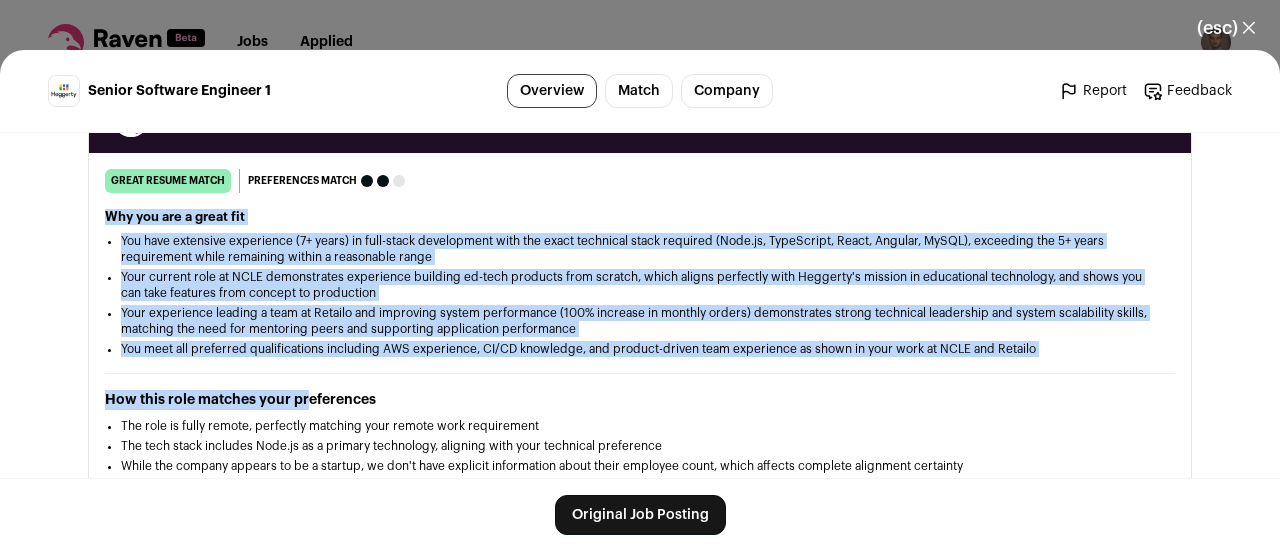 drag, startPoint x: 96, startPoint y: 217, endPoint x: 296, endPoint y: 400, distance: 271.08853 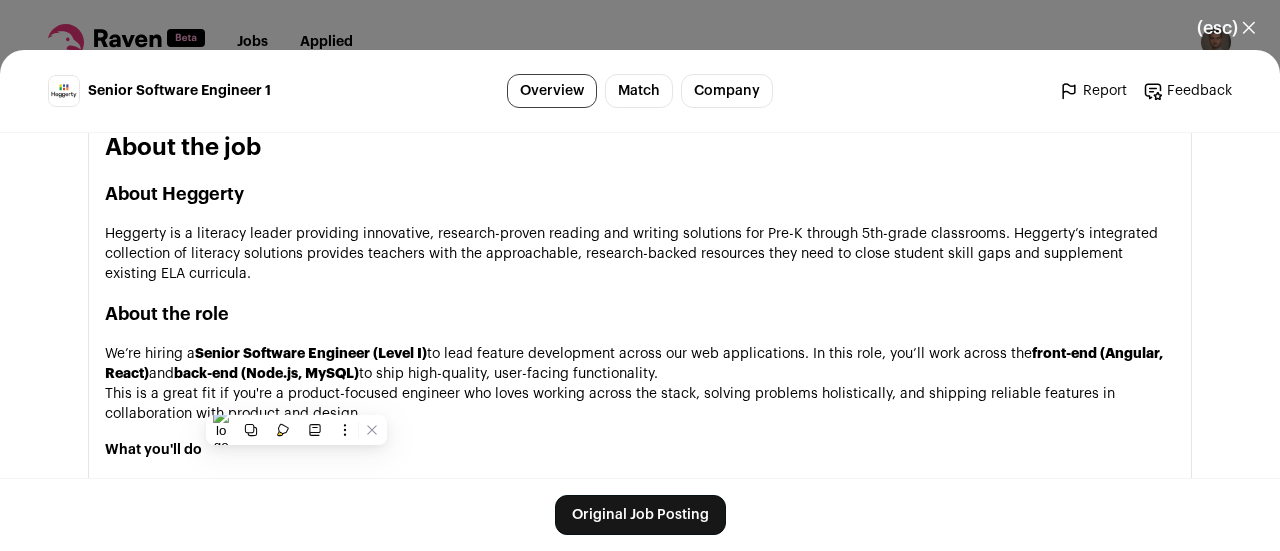 scroll, scrollTop: 917, scrollLeft: 0, axis: vertical 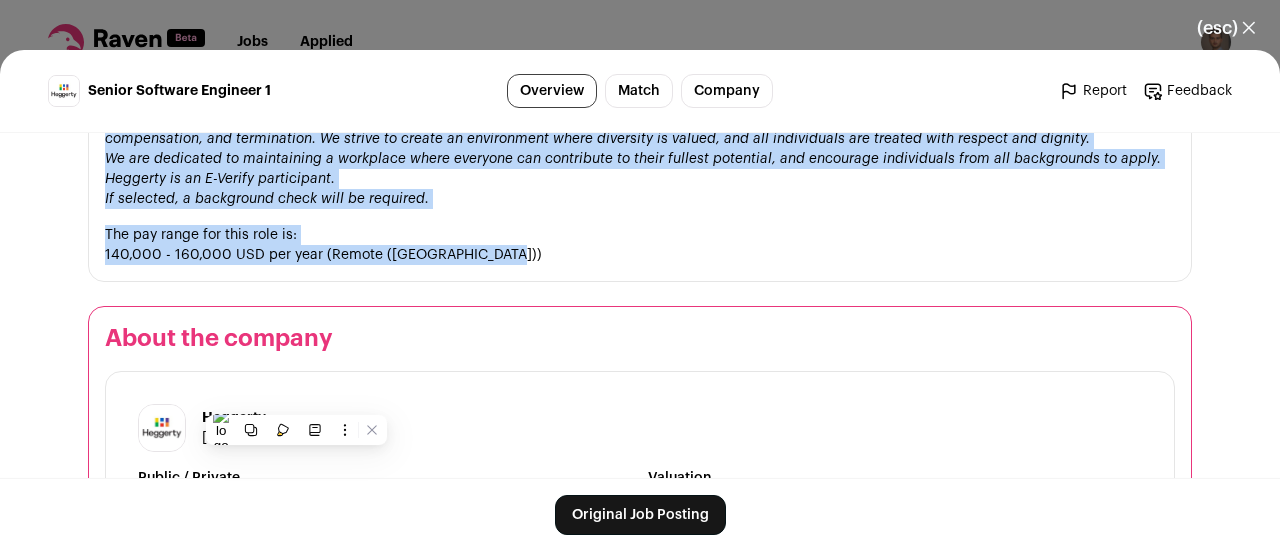 drag, startPoint x: 97, startPoint y: 144, endPoint x: 482, endPoint y: 257, distance: 401.24057 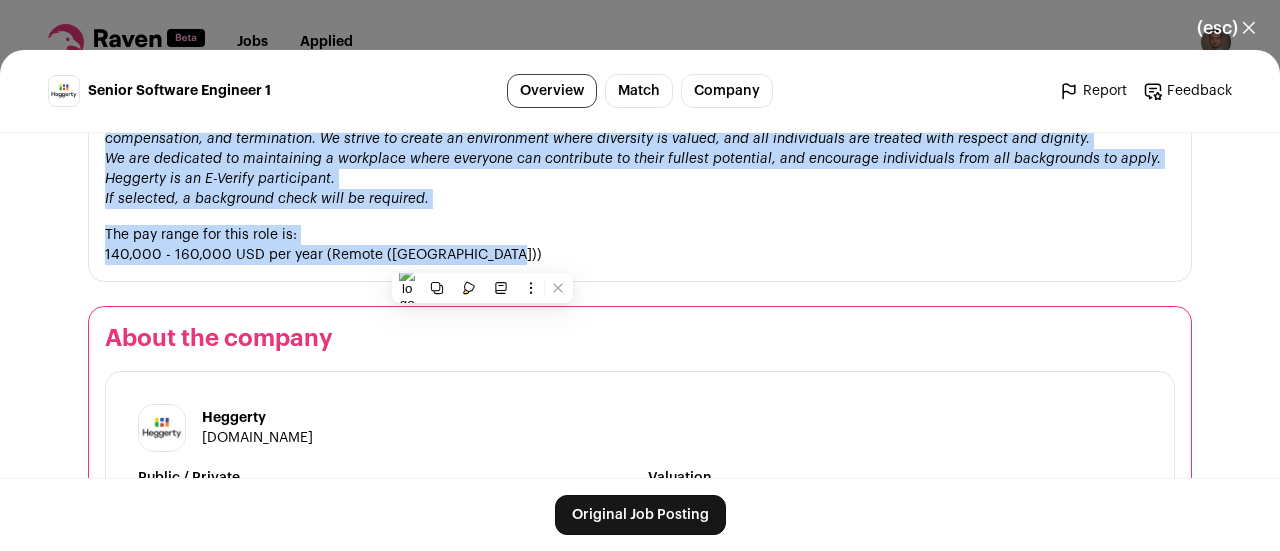 copy on "About the job
About Heggerty
Heggerty is a literacy leader providing innovative, research-proven reading and writing solutions for Pre-K through 5th-grade classrooms. Heggerty’s integrated collection of literacy solutions provides teachers with the approachable, research-backed resources they need to close student skill gaps and supplement existing ELA curricula.
About the role
We’re hiring a  Senior Software Engineer (Level I)  to lead feature development across our web applications. In this role, you’ll work across the  front-end (Angular, React)  and  back-end (Node.js, MySQL)  to ship high-quality, user-facing functionality.
This is a great fit if you're a product-focused engineer who loves working across the stack, solving problems holistically, and shipping reliable features in collaboration with product and design.
What you'll do
Design, build, and deliver full-stack features from API to UI
Contribute across the front-end (Angular, React) and back-end (Node.js, MySQL)
Colla..." 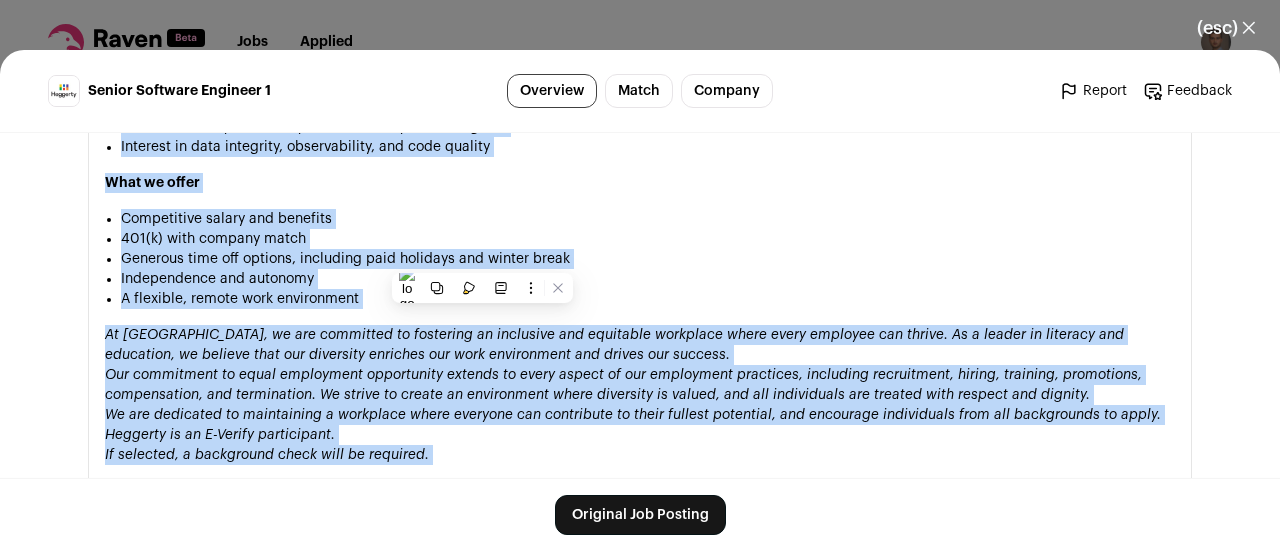 scroll, scrollTop: 1643, scrollLeft: 0, axis: vertical 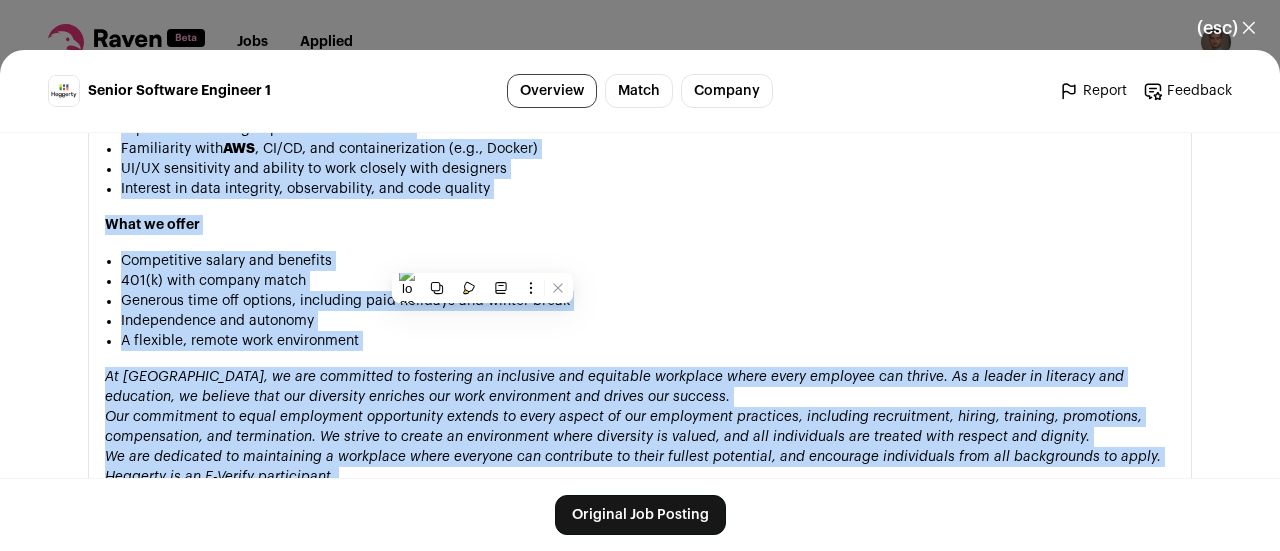 click on "(esc) ✕" at bounding box center [1226, 28] 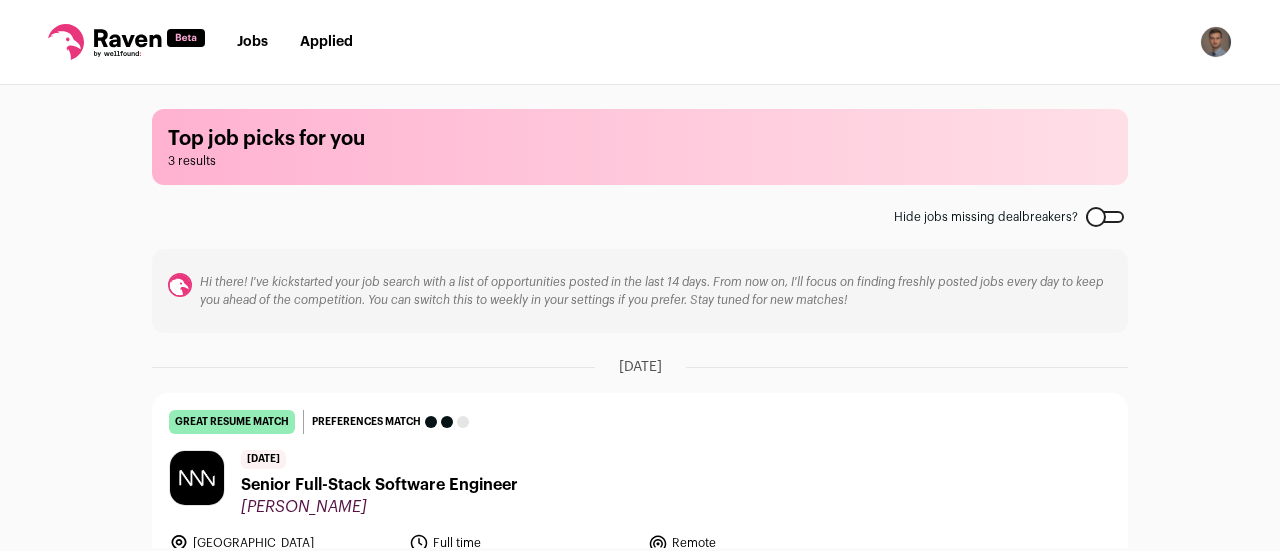 scroll, scrollTop: 0, scrollLeft: 0, axis: both 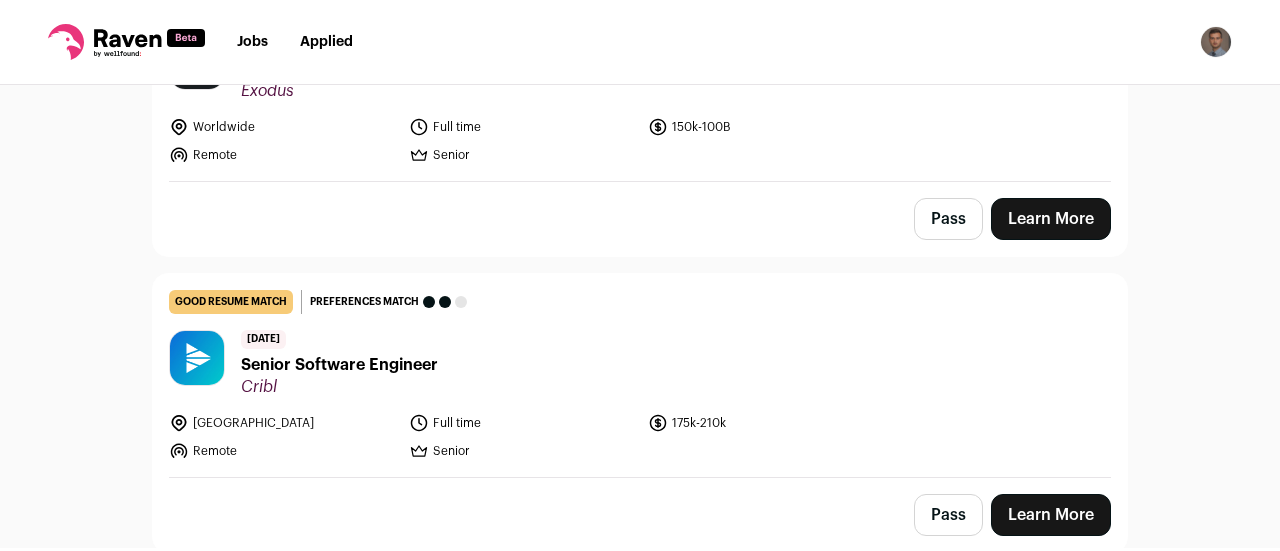 click on "Senior Software Engineer" at bounding box center (339, 365) 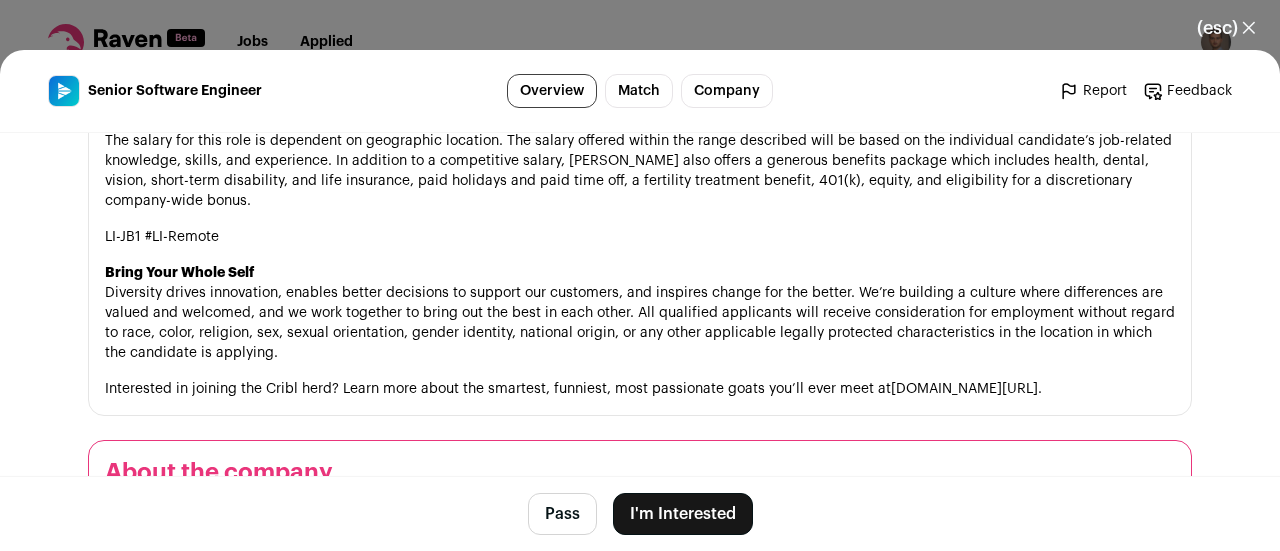 scroll, scrollTop: 1935, scrollLeft: 0, axis: vertical 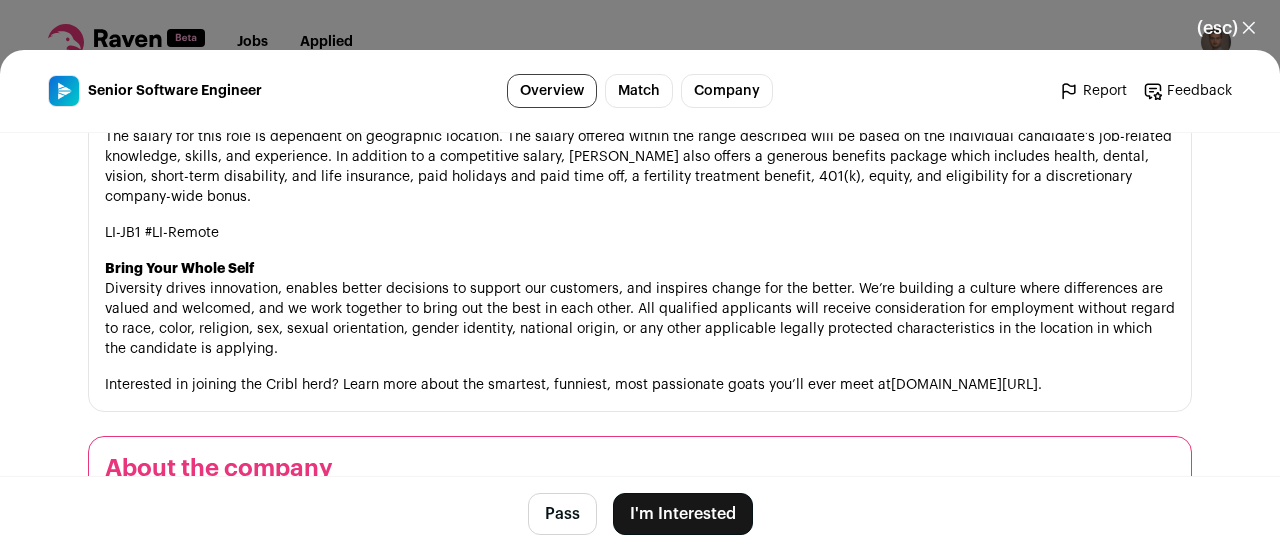 click on "I'm Interested" at bounding box center [683, 514] 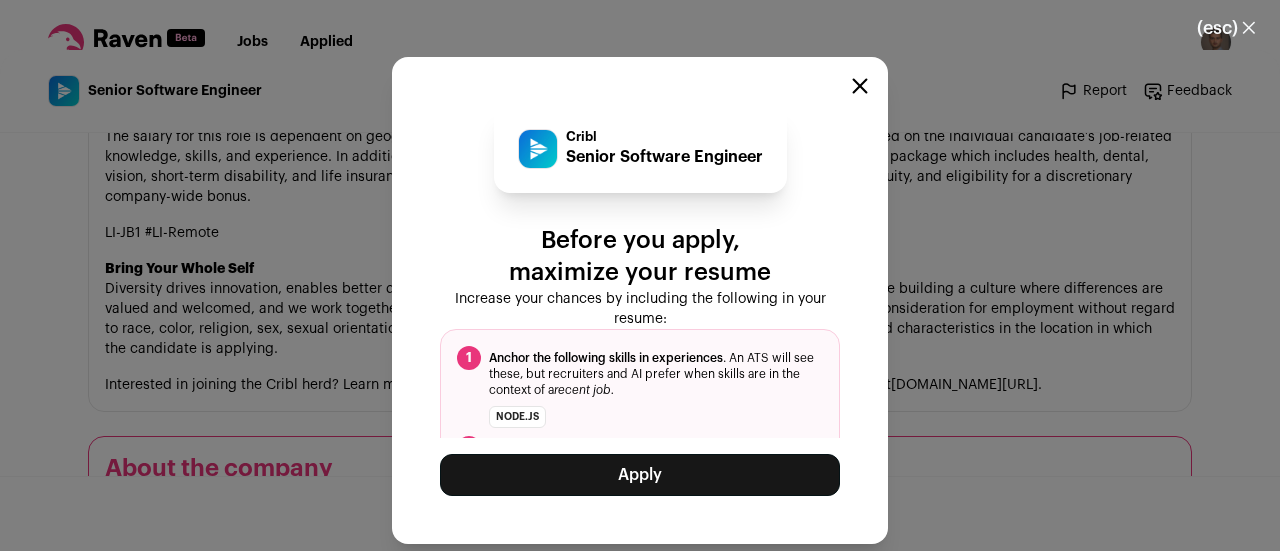 click on "Apply" at bounding box center (640, 475) 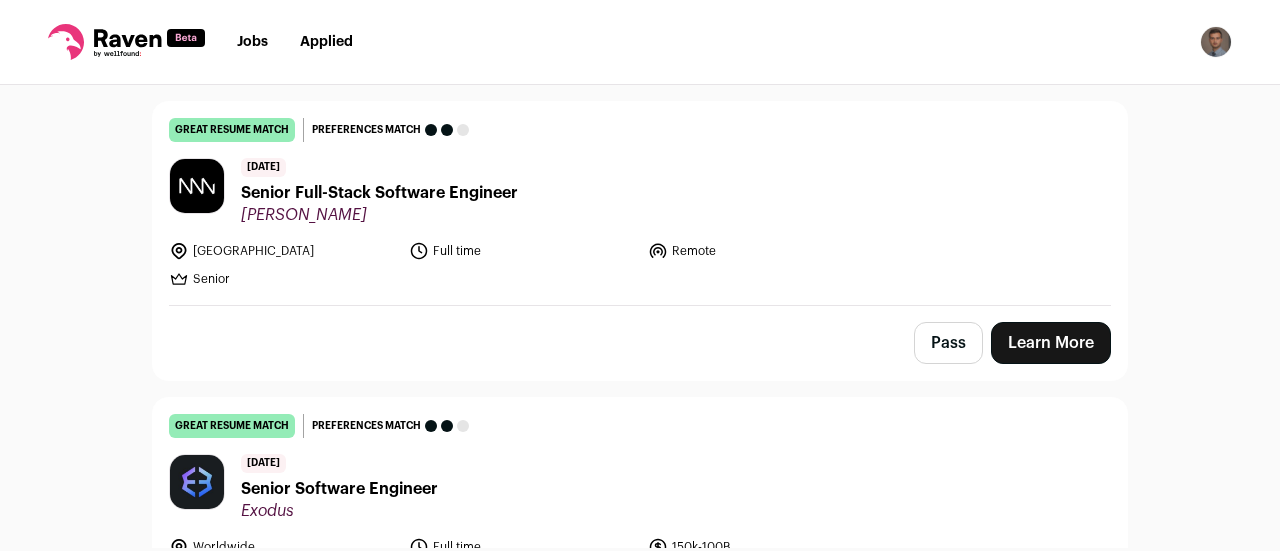 scroll, scrollTop: 291, scrollLeft: 0, axis: vertical 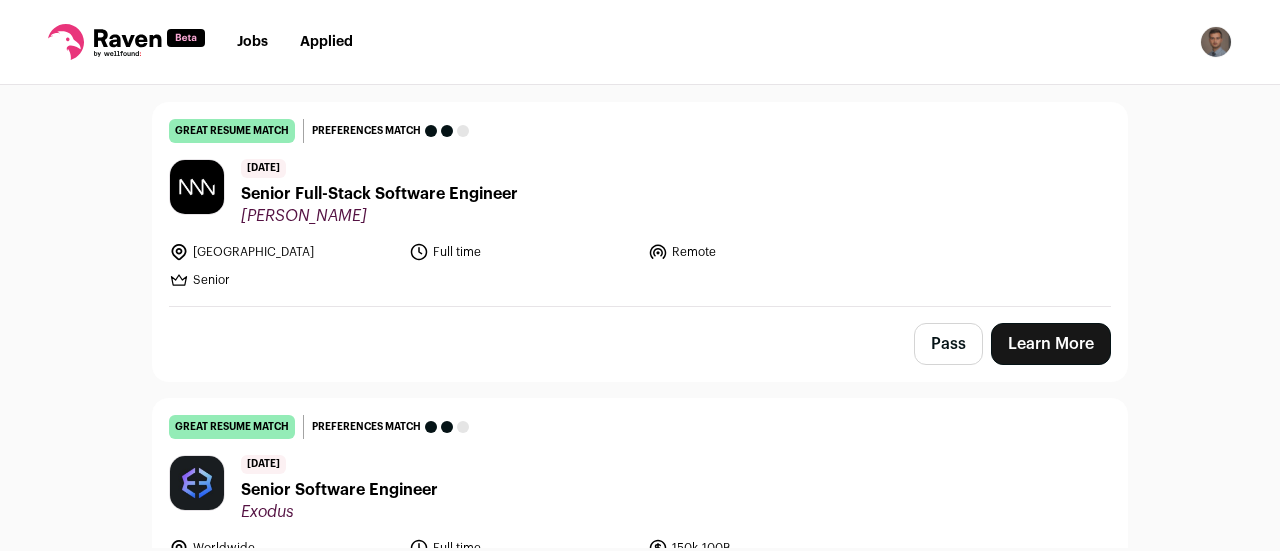 click on "Senior Full-Stack Software Engineer" at bounding box center [379, 194] 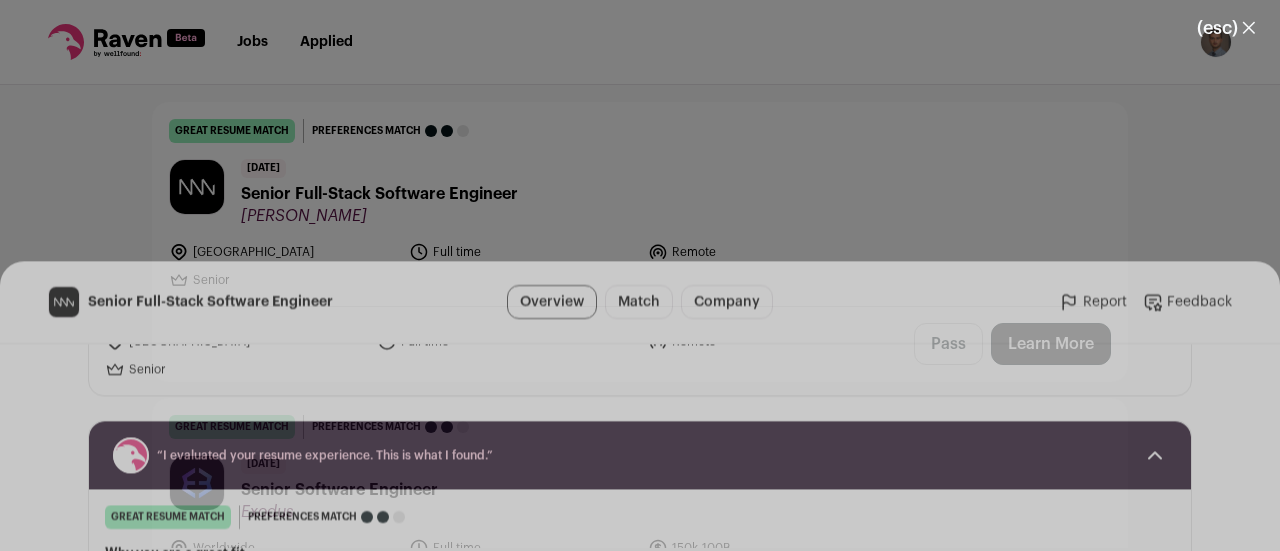 scroll, scrollTop: 184, scrollLeft: 0, axis: vertical 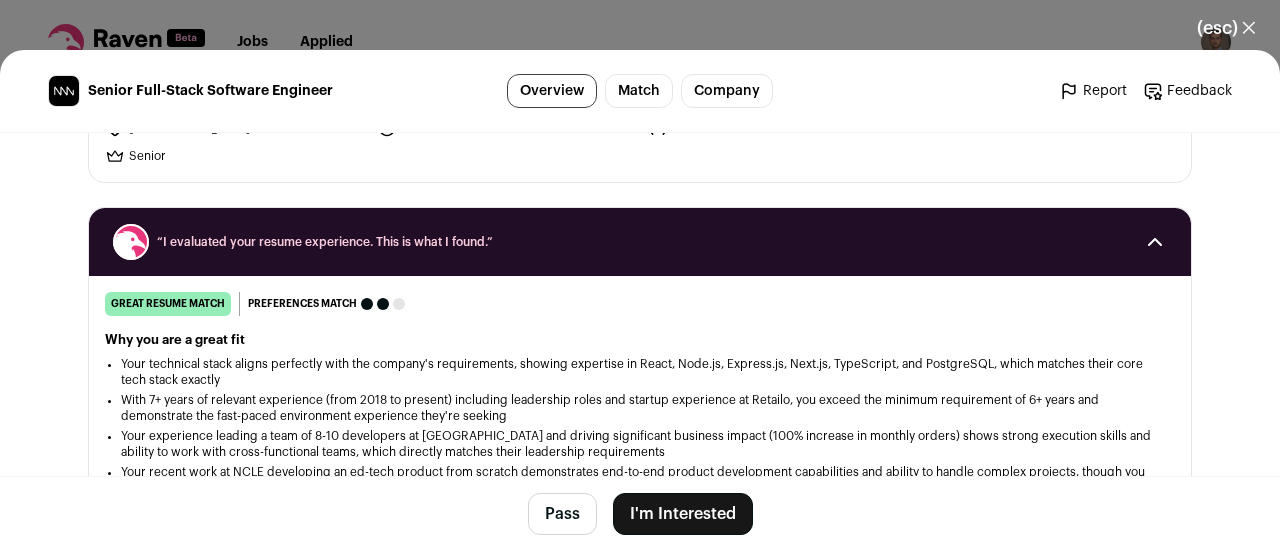 click on "I'm Interested" at bounding box center [683, 514] 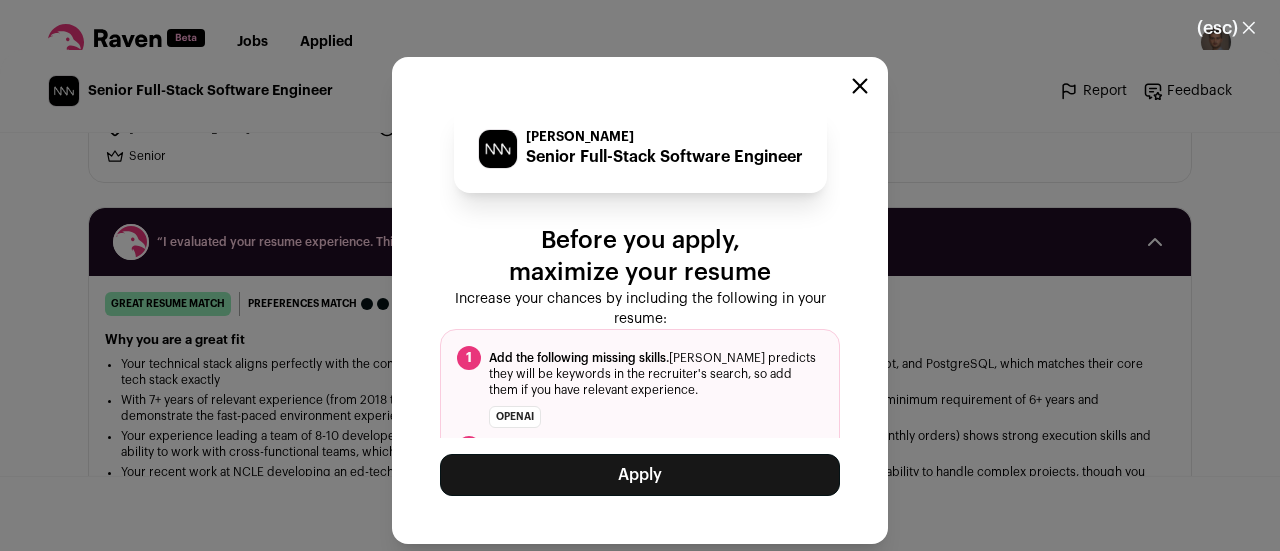 click on "Apply" at bounding box center (640, 475) 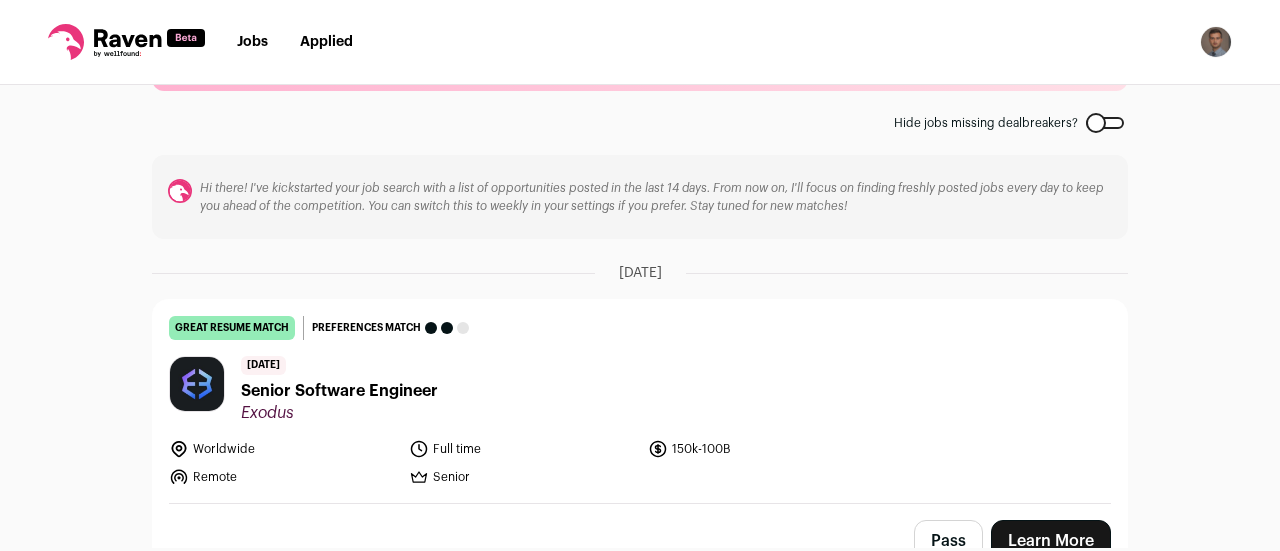 scroll, scrollTop: 123, scrollLeft: 0, axis: vertical 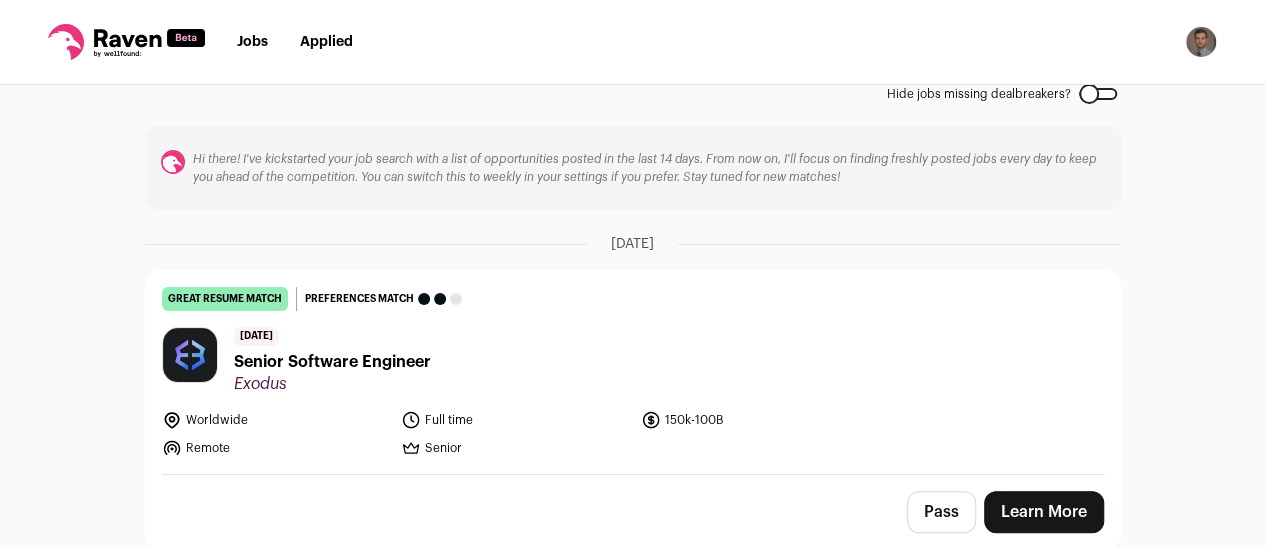 click on "Senior Software Engineer" at bounding box center [332, 362] 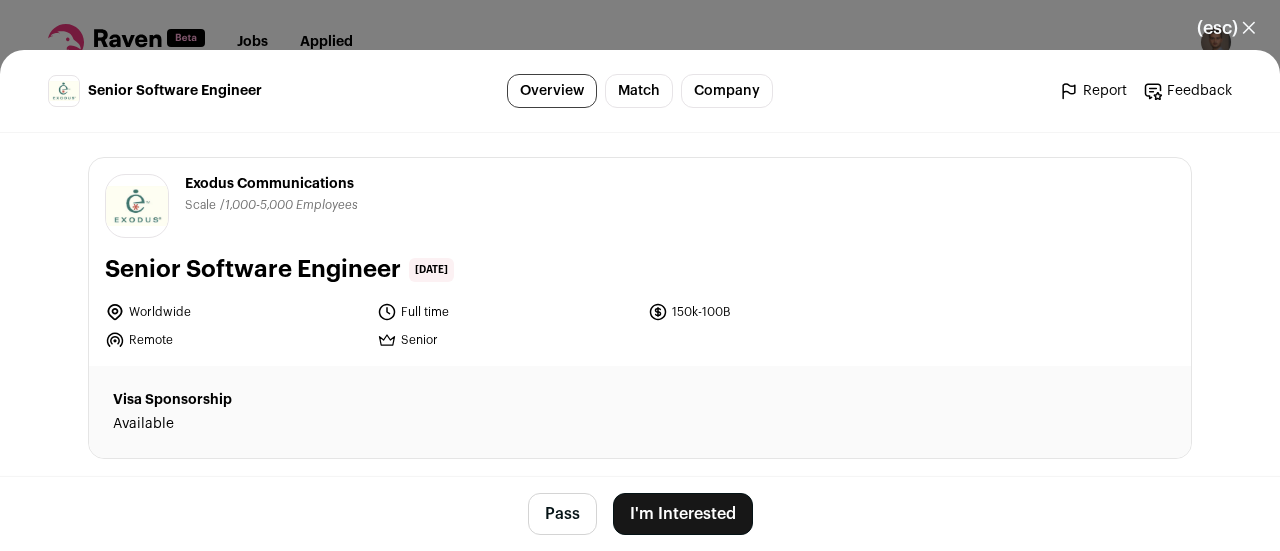 click on "I'm Interested" at bounding box center [683, 514] 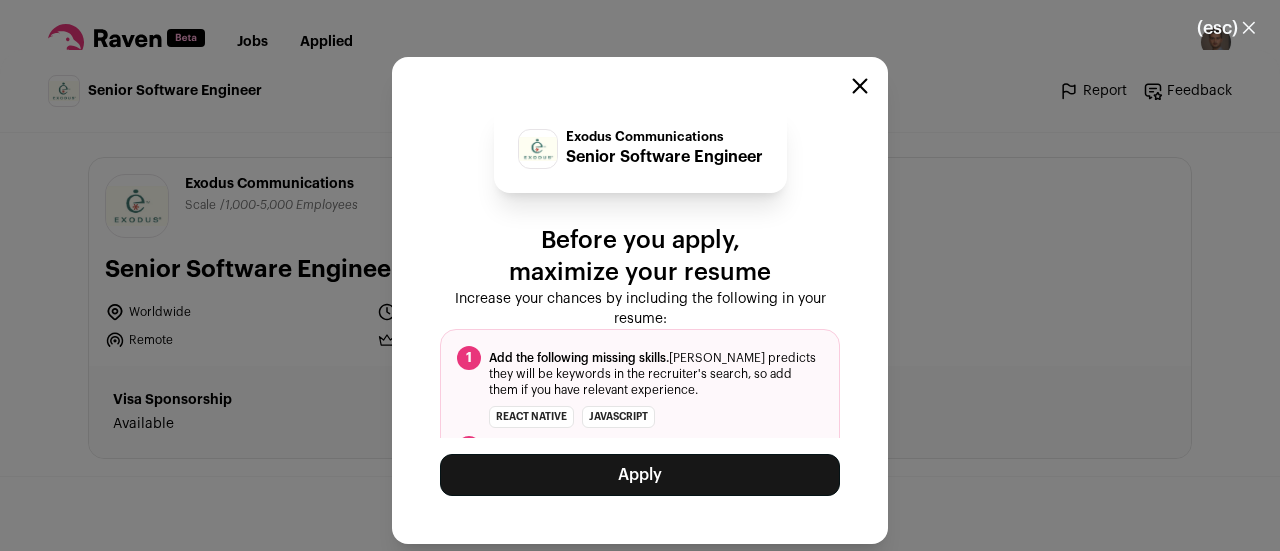click on "Apply" at bounding box center [640, 475] 